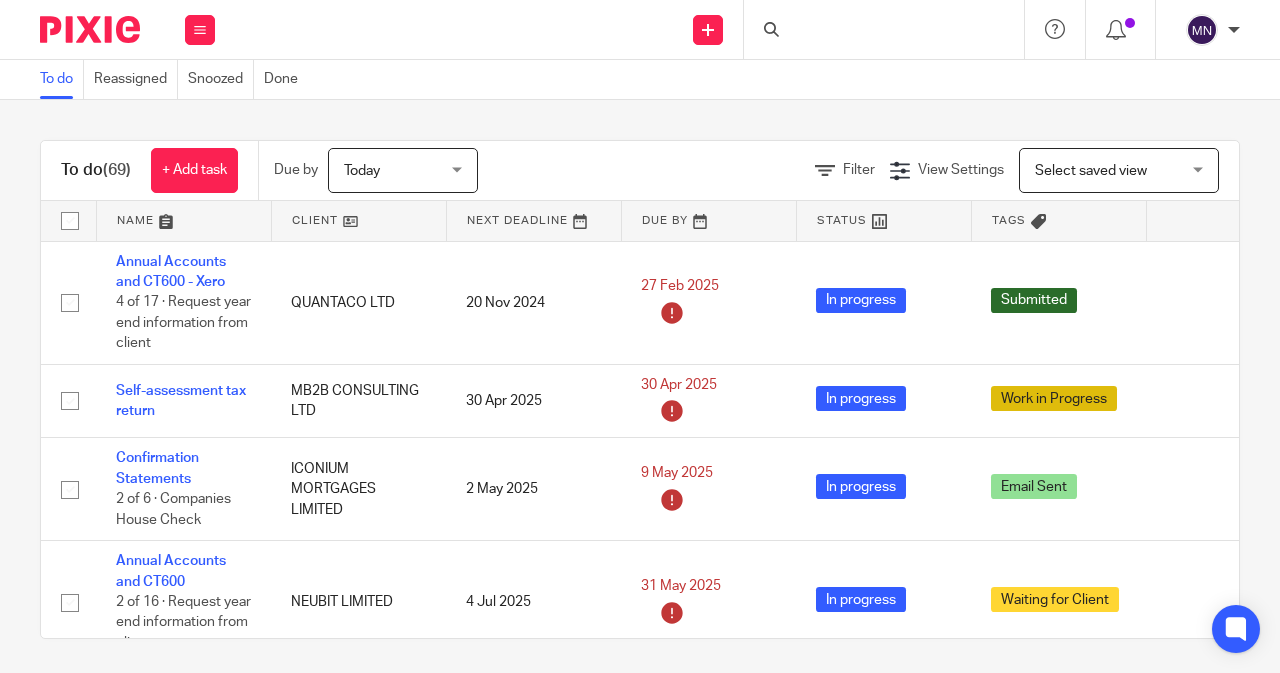 scroll, scrollTop: 0, scrollLeft: 0, axis: both 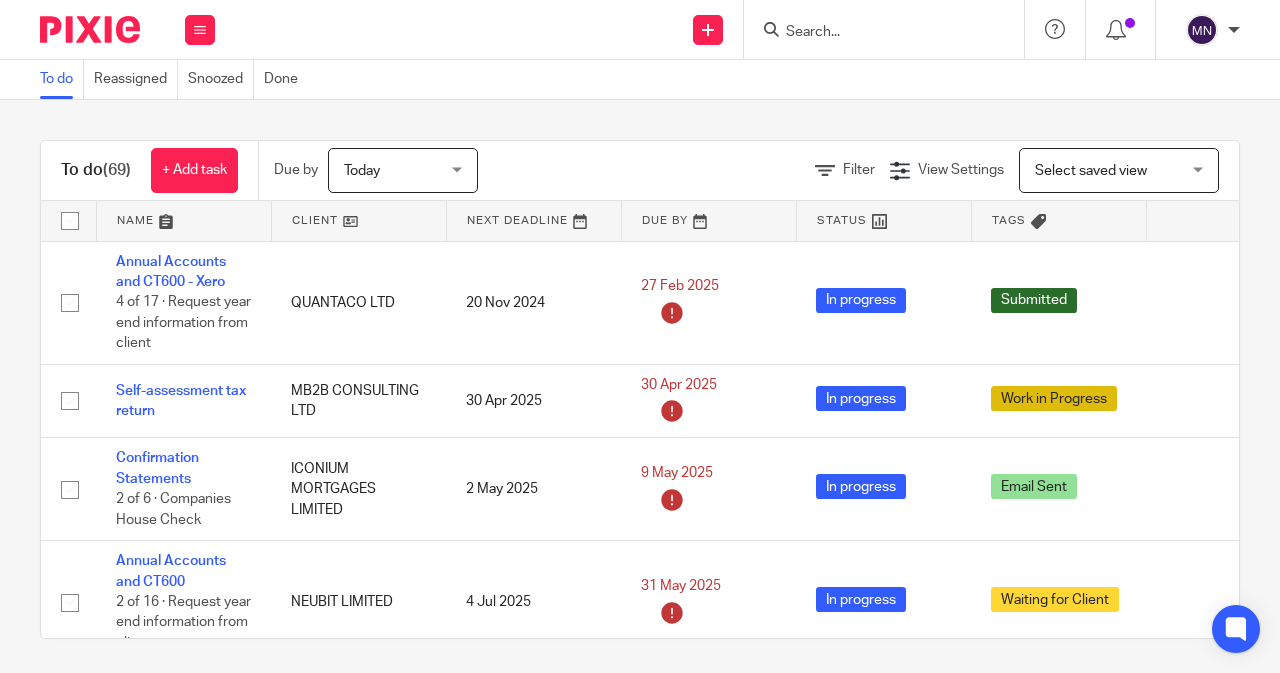 click on "Today" at bounding box center (362, 171) 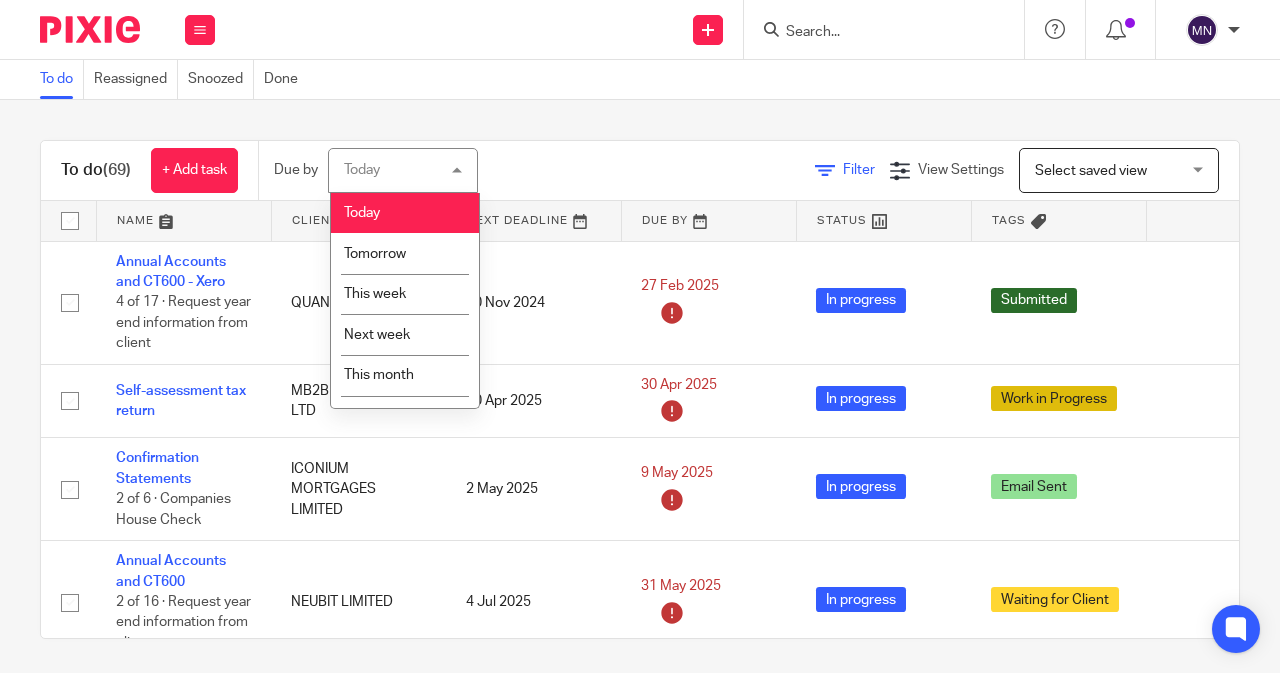 click on "Filter" at bounding box center [859, 170] 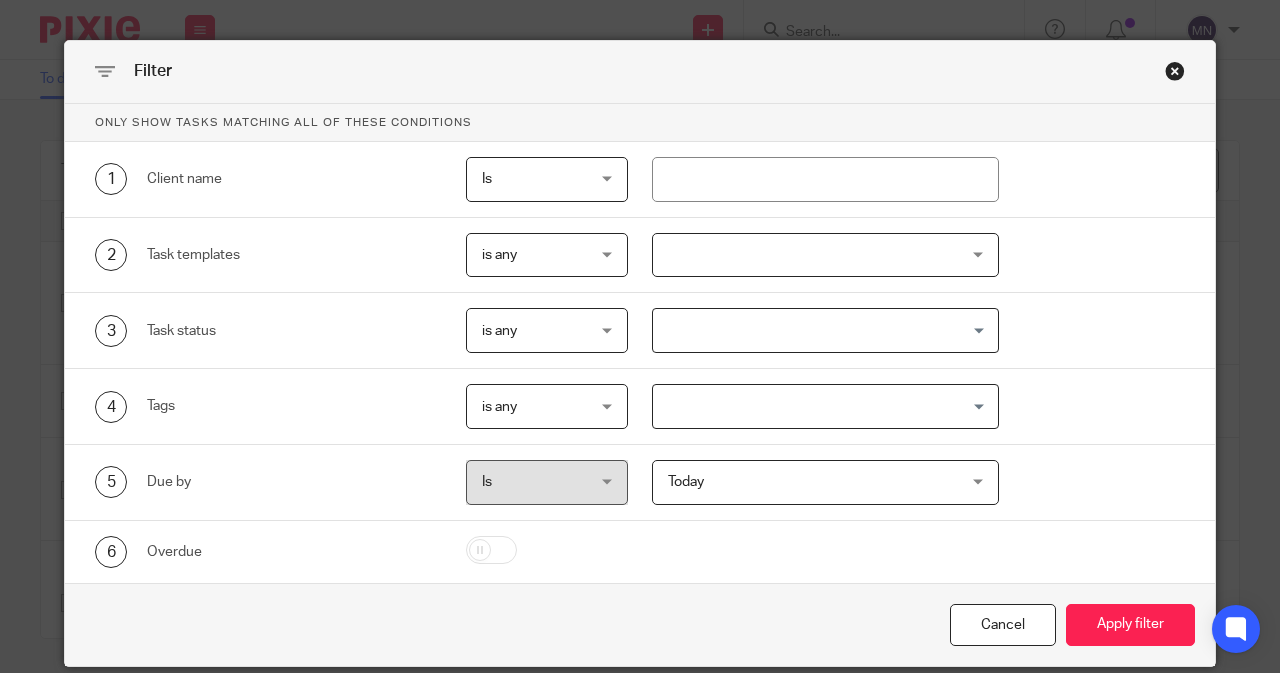 click at bounding box center (826, 255) 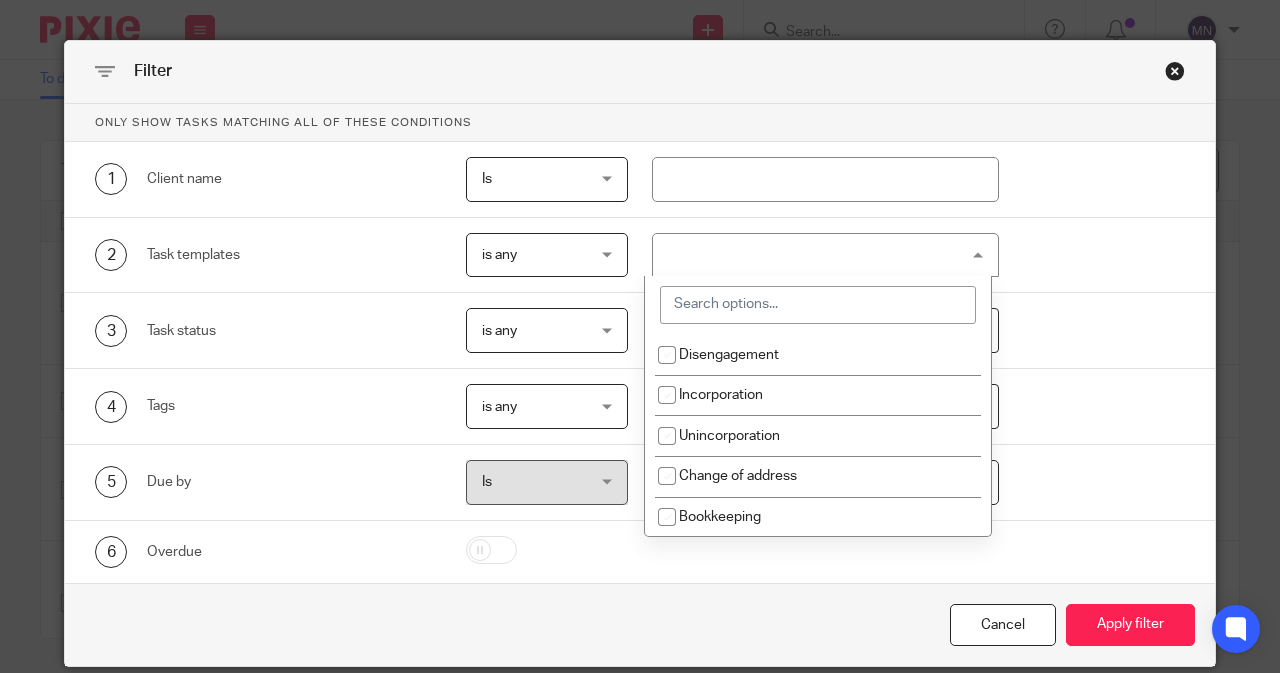 click at bounding box center [818, 305] 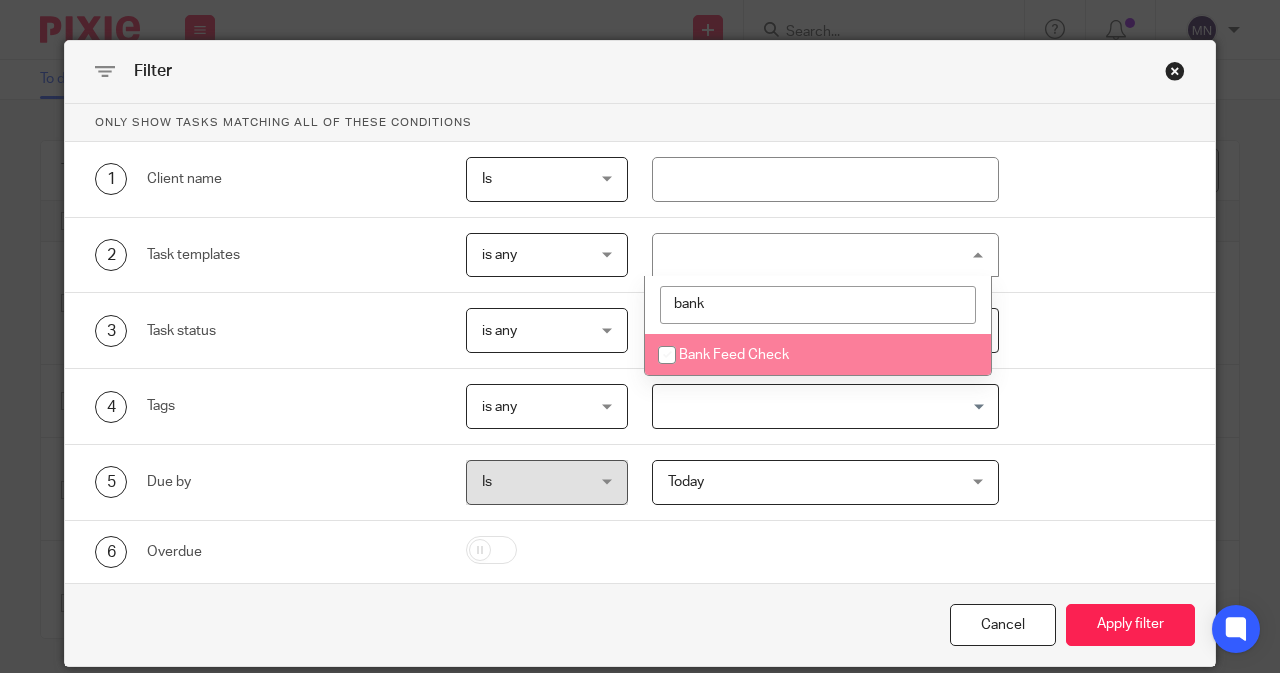 type on "bank" 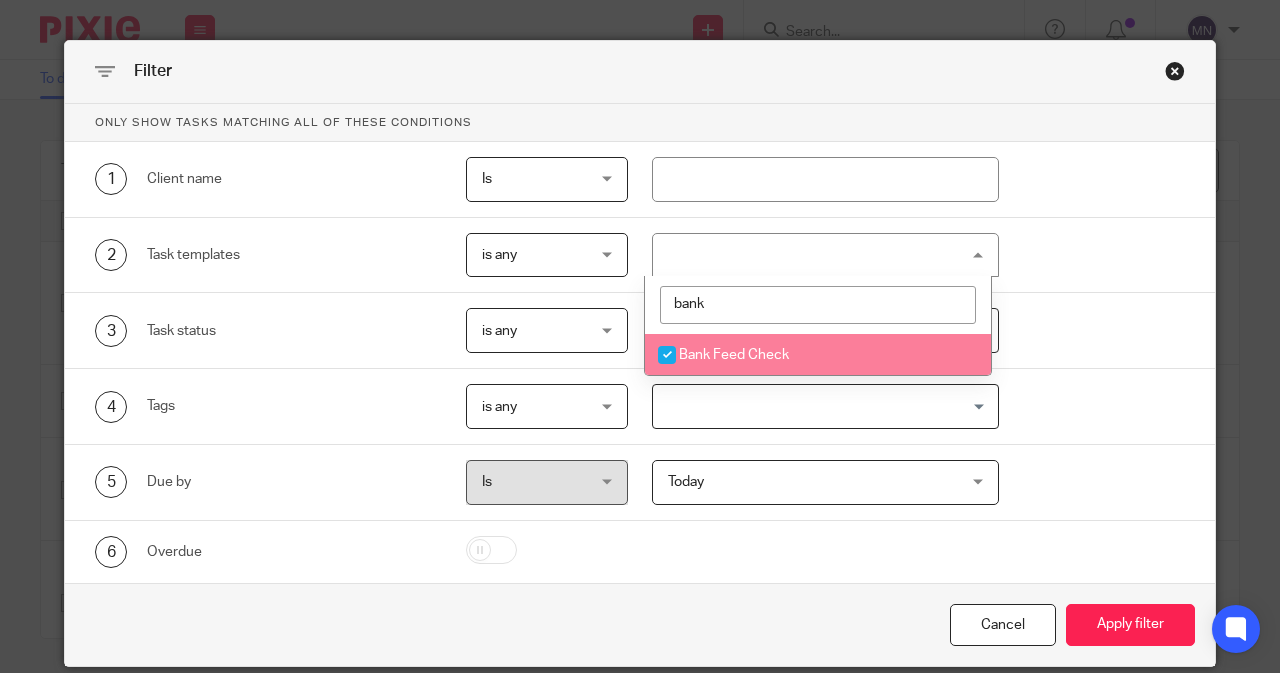 checkbox on "true" 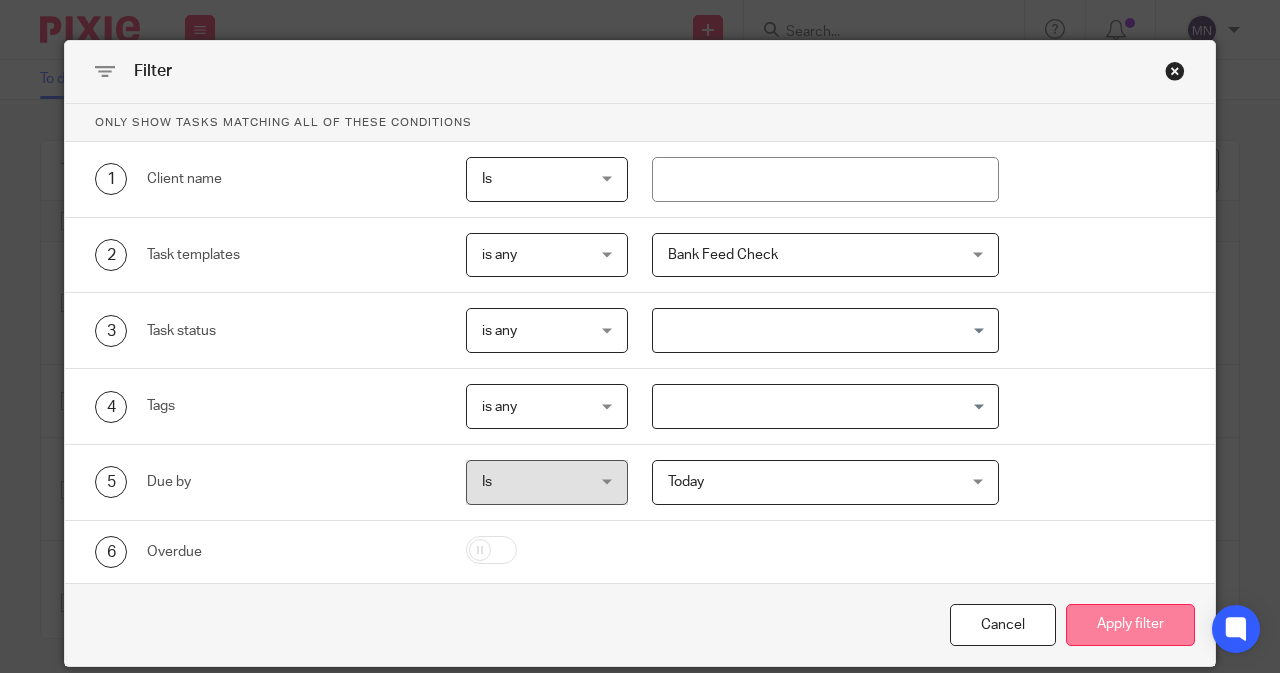 click on "Apply filter" at bounding box center (1130, 625) 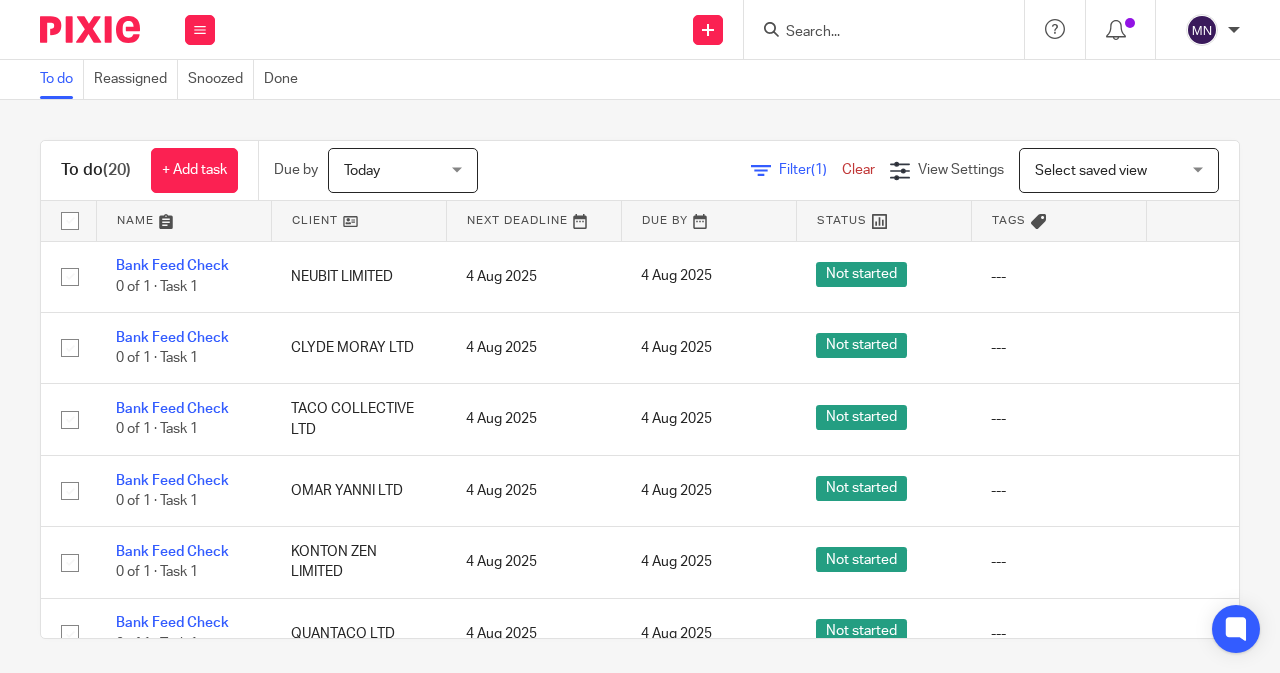 scroll, scrollTop: 0, scrollLeft: 0, axis: both 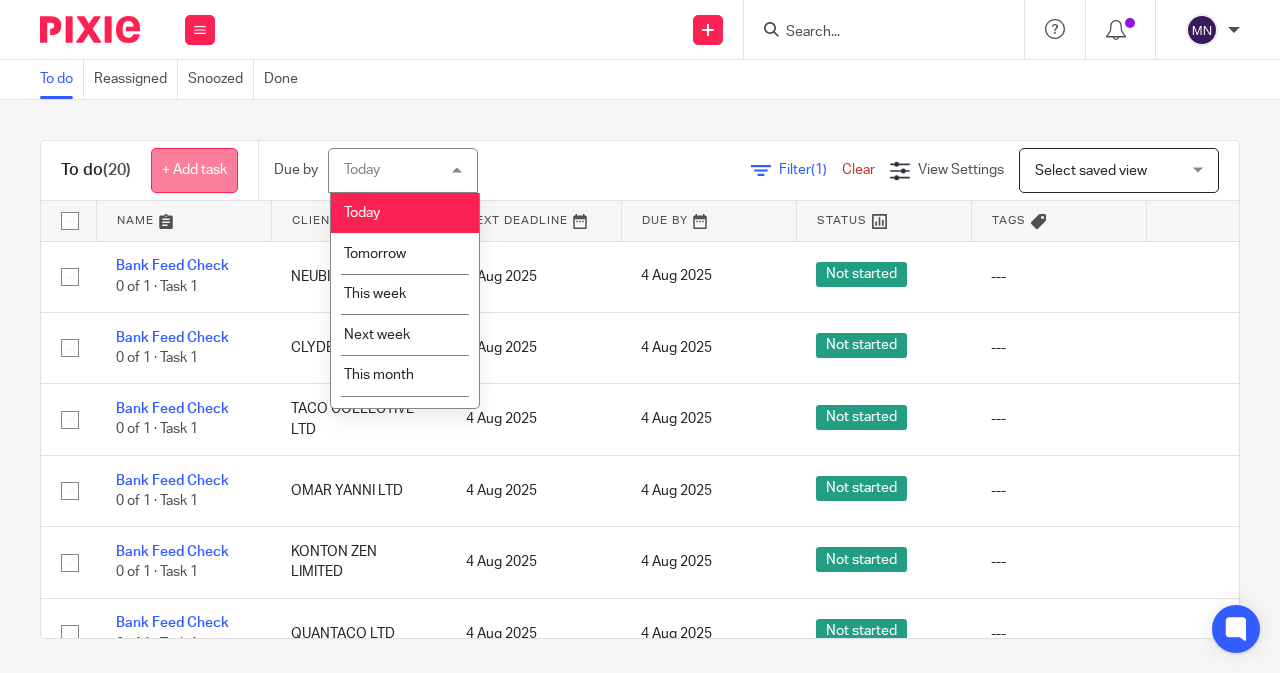 click on "+ Add task" at bounding box center (194, 170) 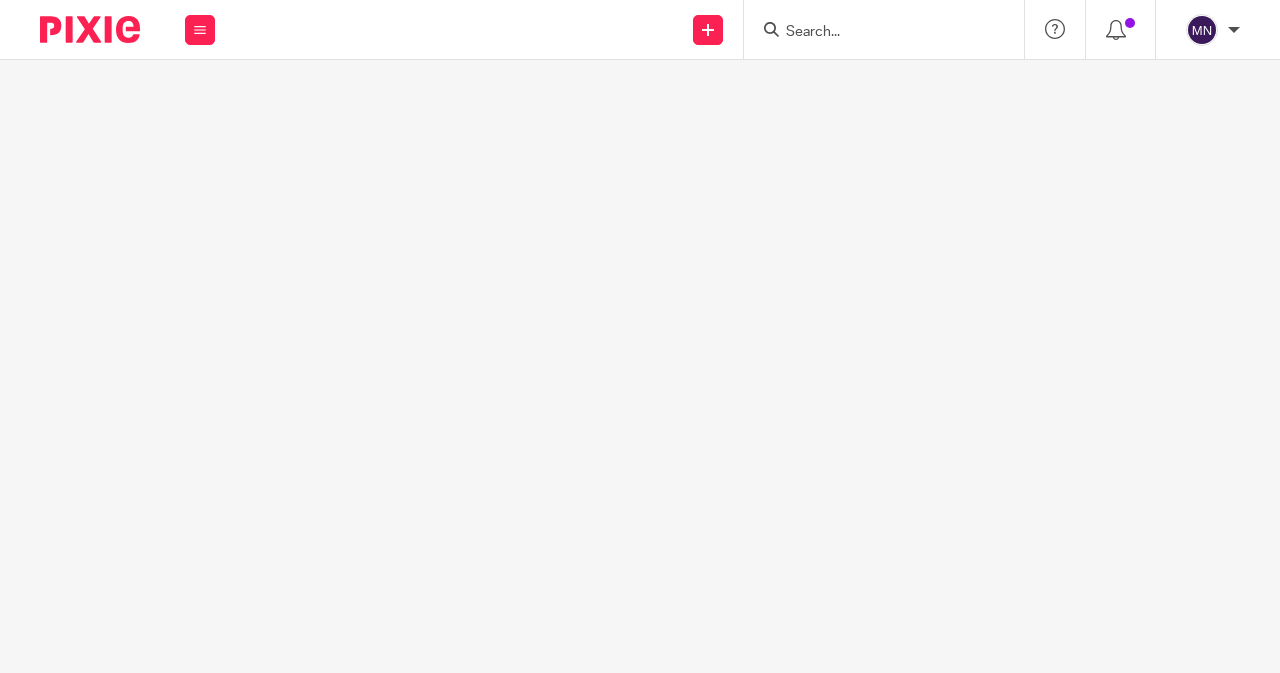 scroll, scrollTop: 0, scrollLeft: 0, axis: both 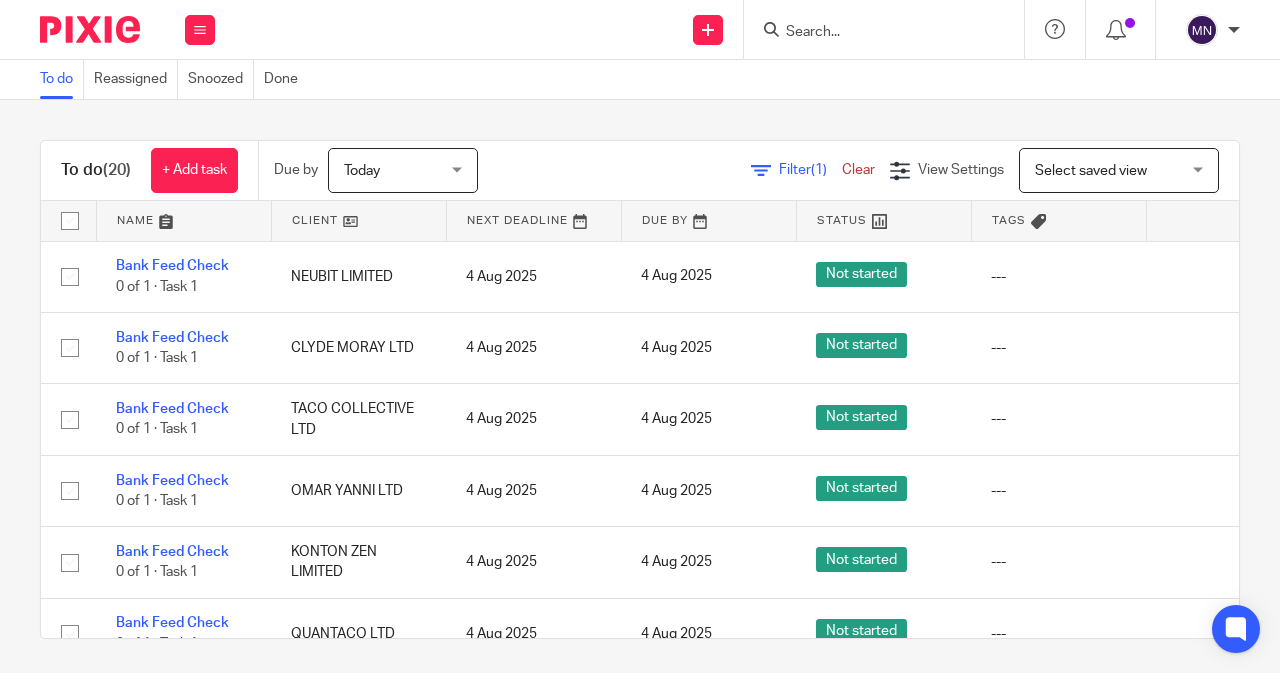 click at bounding box center (70, 221) 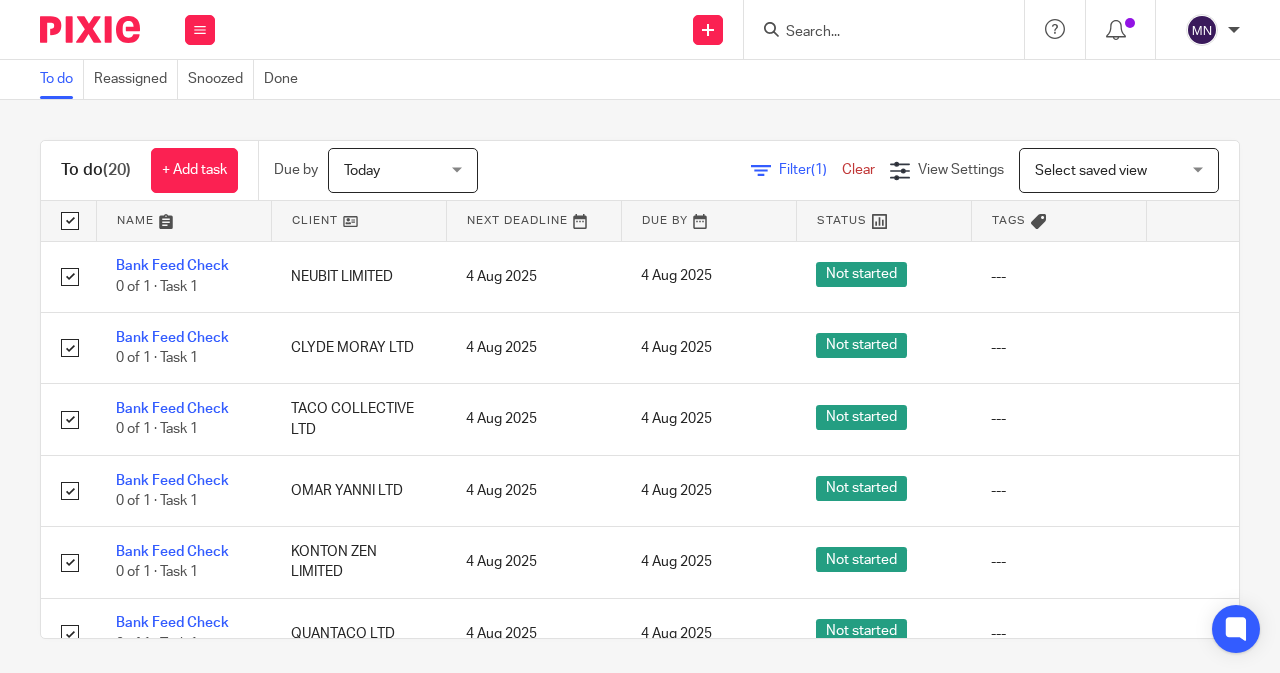 checkbox on "true" 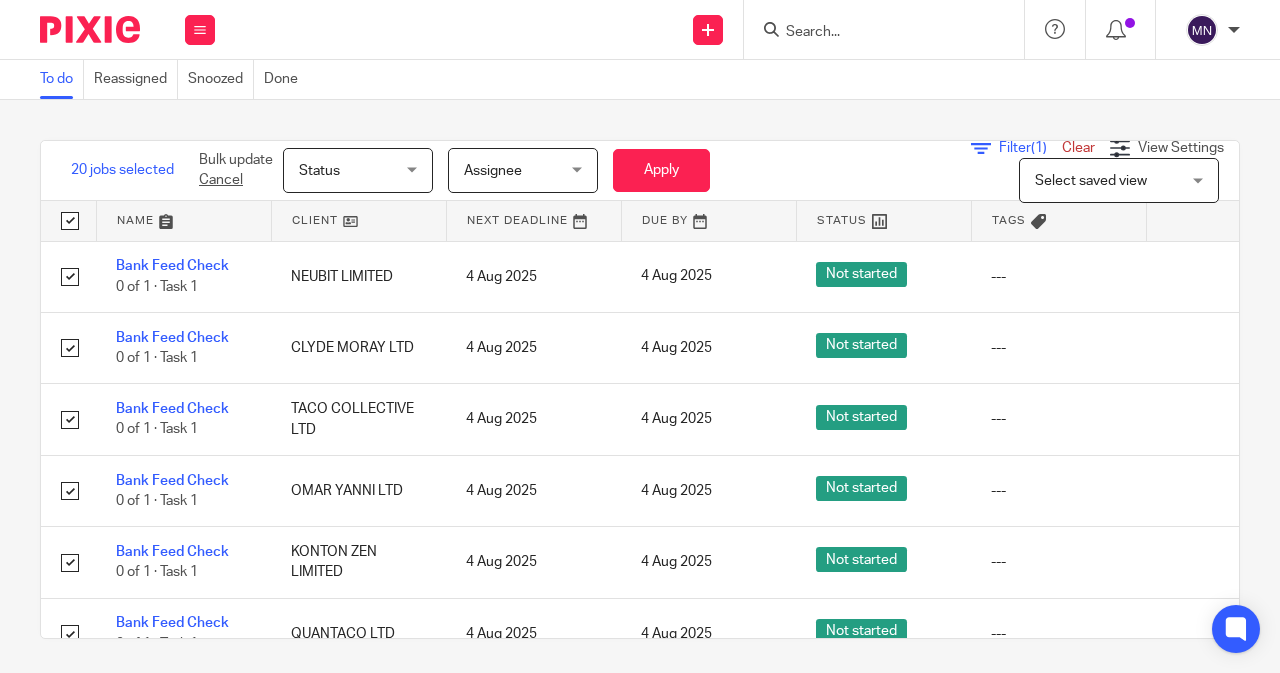 click on "Status" at bounding box center [352, 170] 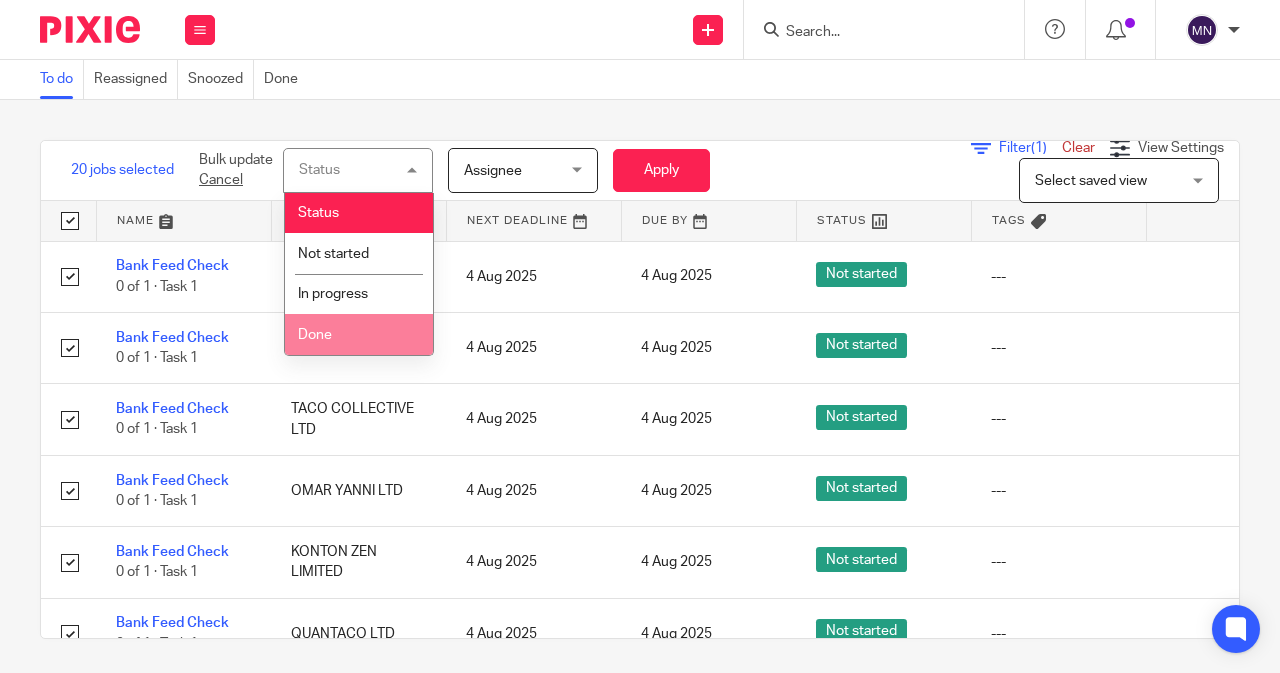 click on "Done" at bounding box center [359, 334] 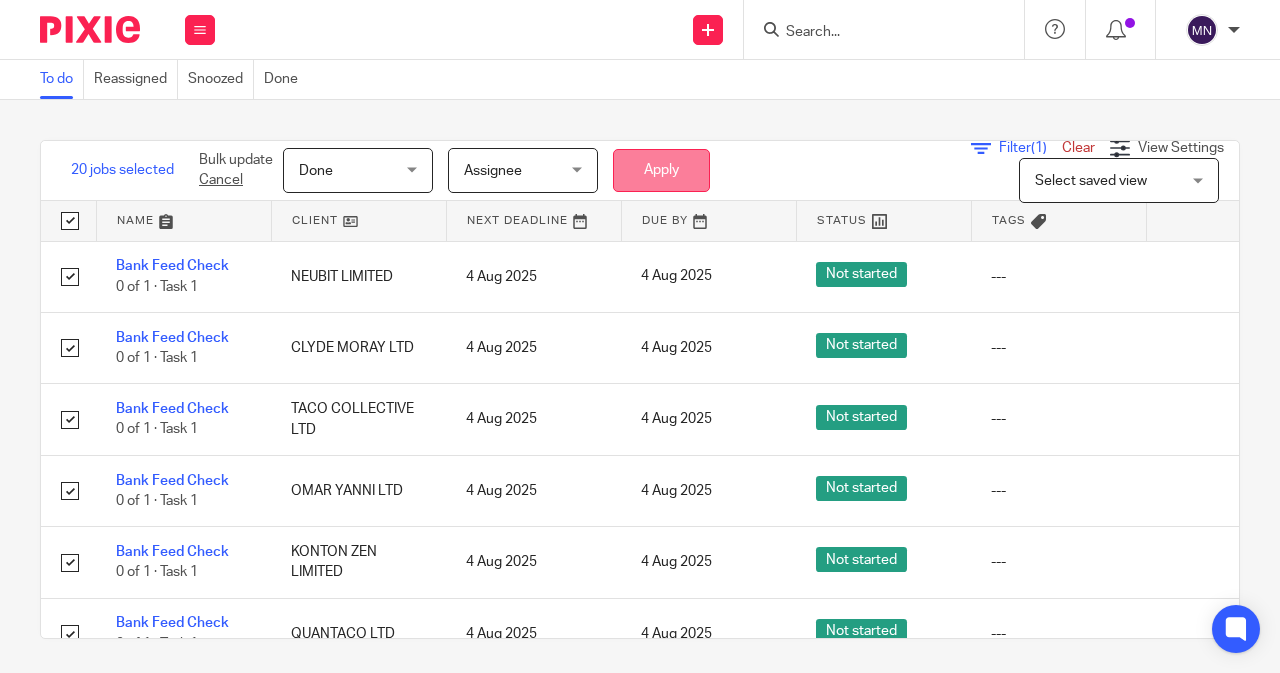 click on "Apply" at bounding box center [661, 170] 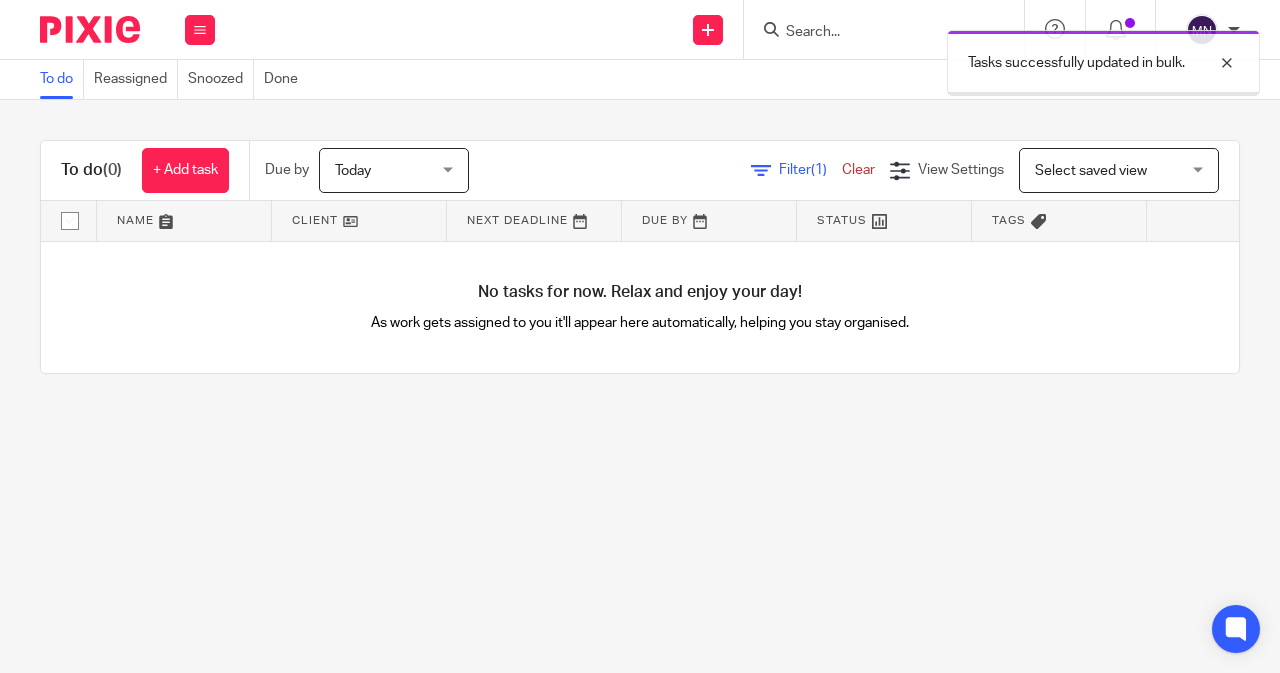 scroll, scrollTop: 0, scrollLeft: 0, axis: both 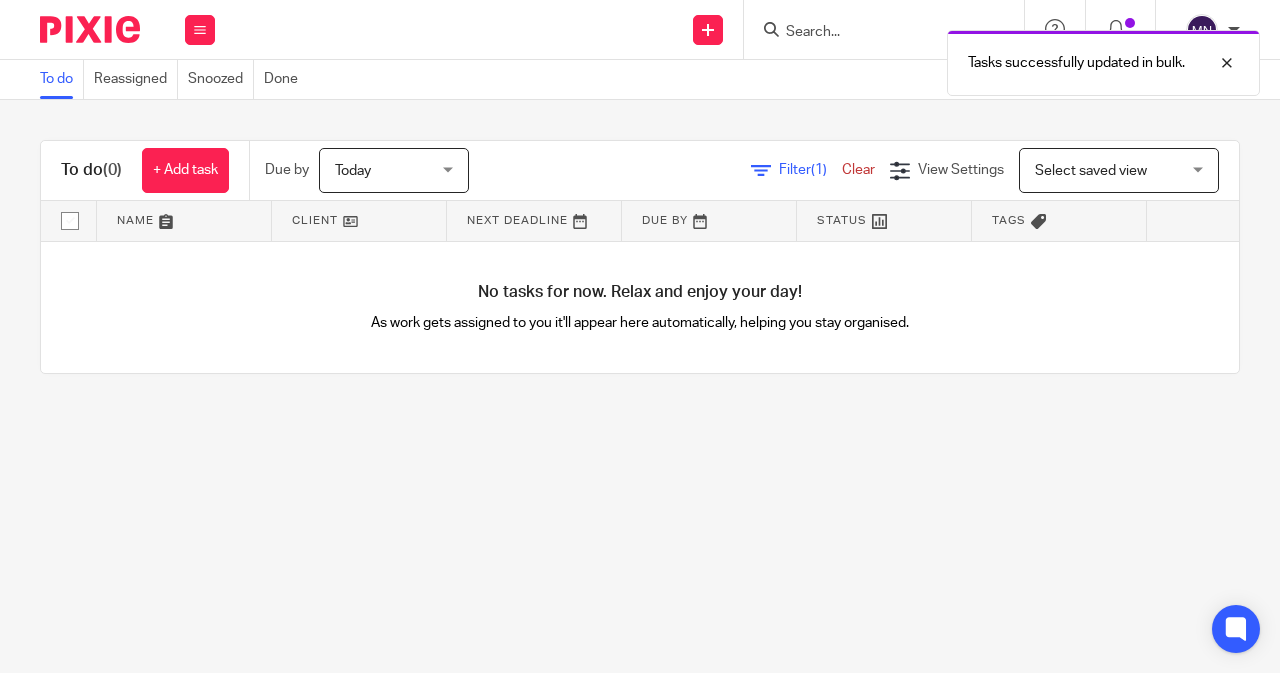 click on "Clear" at bounding box center (858, 170) 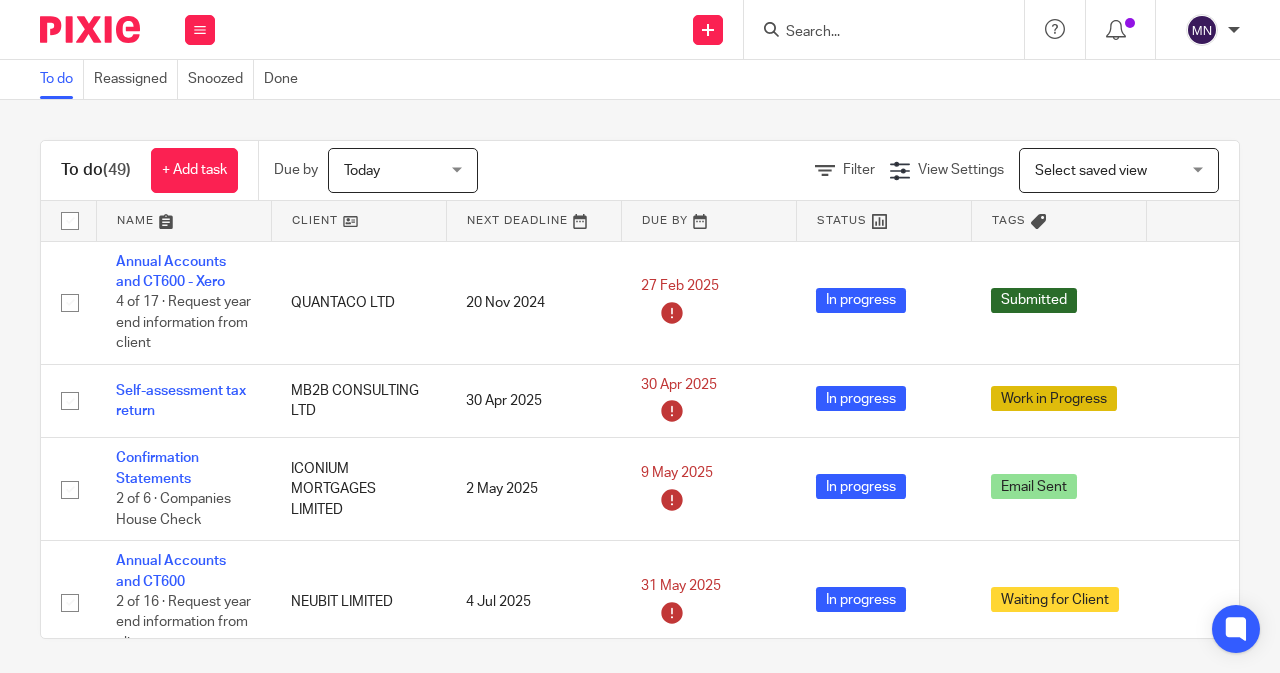 scroll, scrollTop: 0, scrollLeft: 0, axis: both 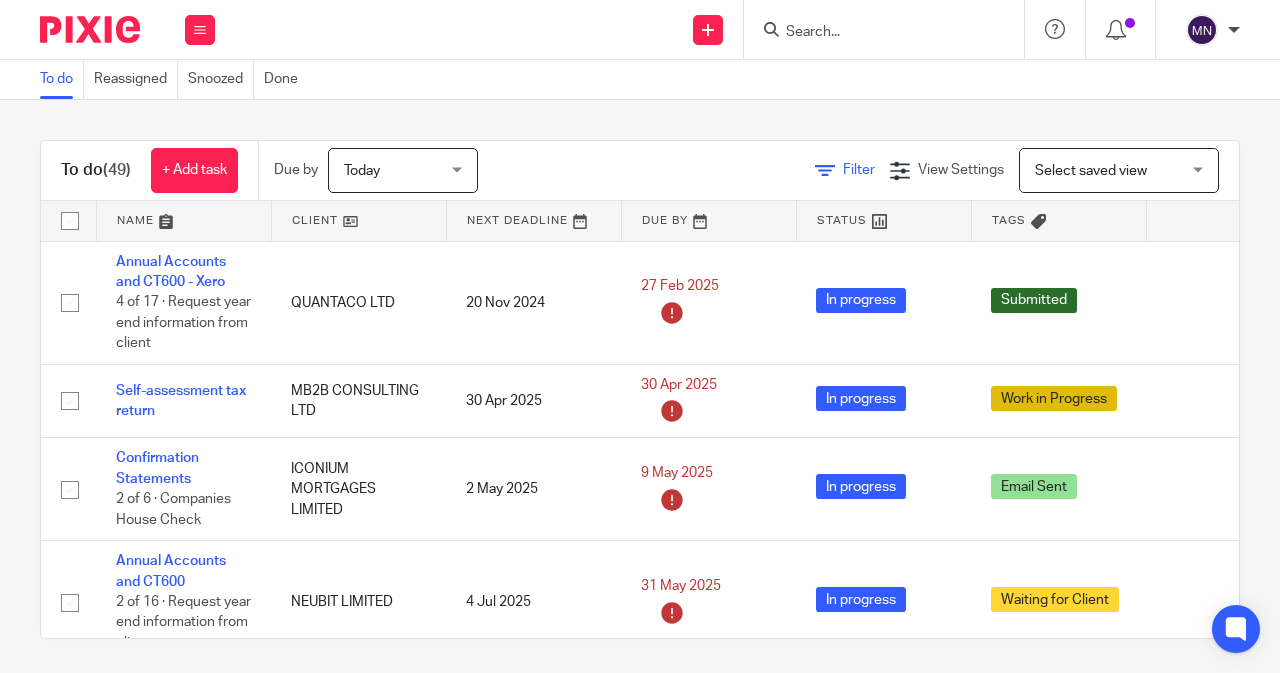 click on "Filter" at bounding box center (859, 170) 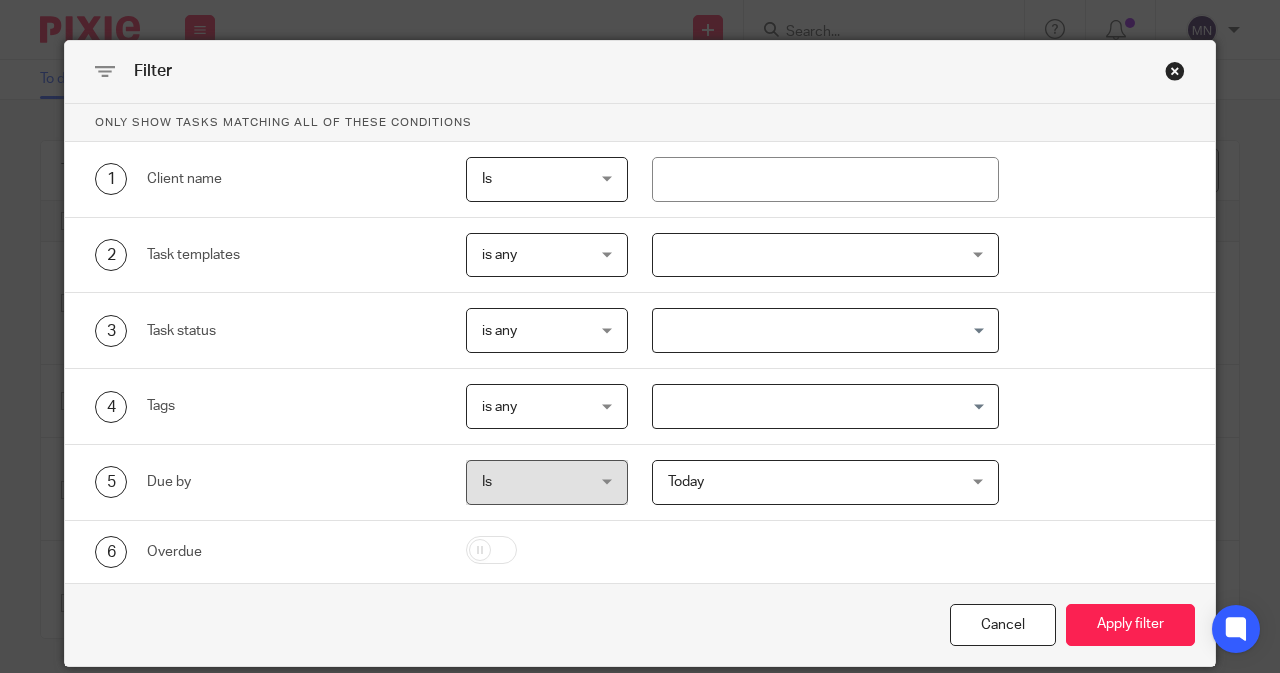 click at bounding box center (826, 255) 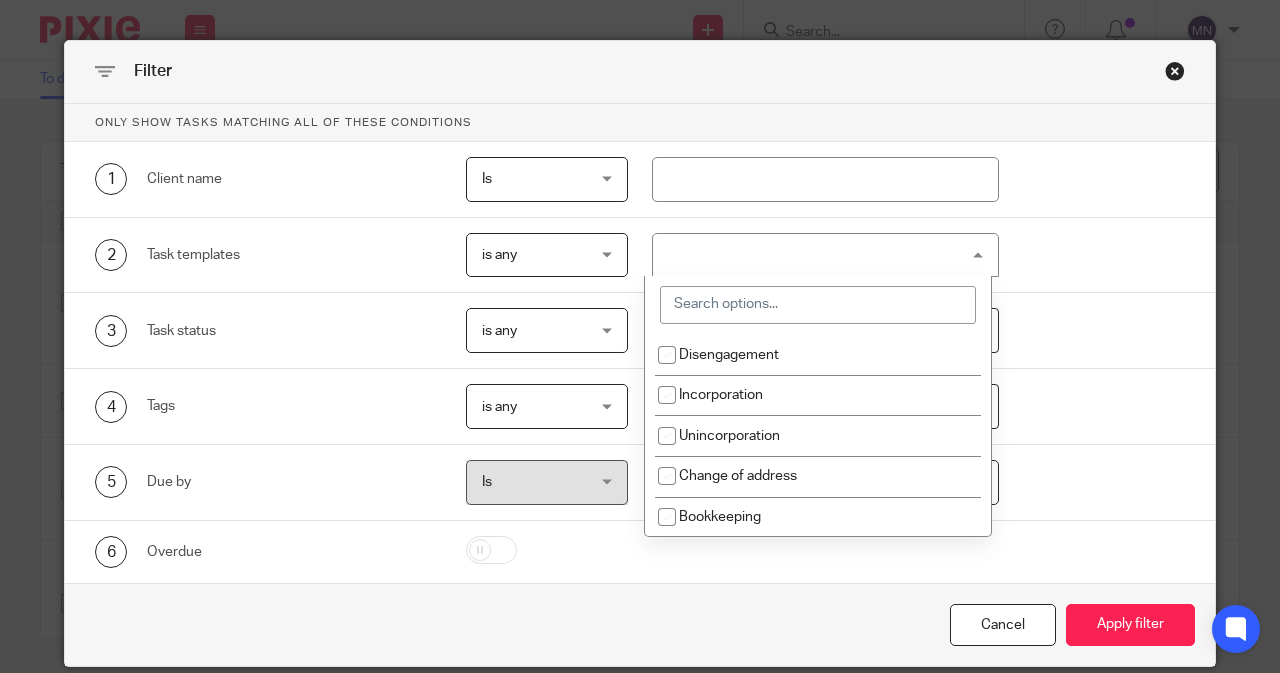 click at bounding box center [818, 305] 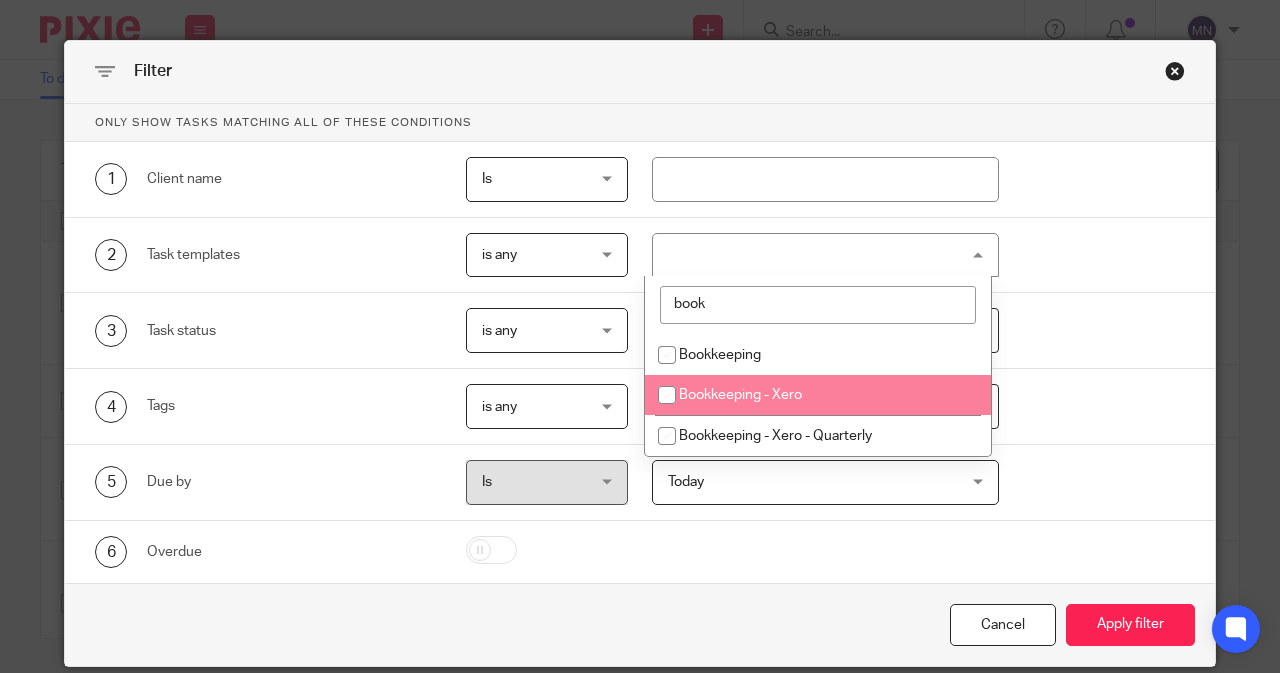 type on "book" 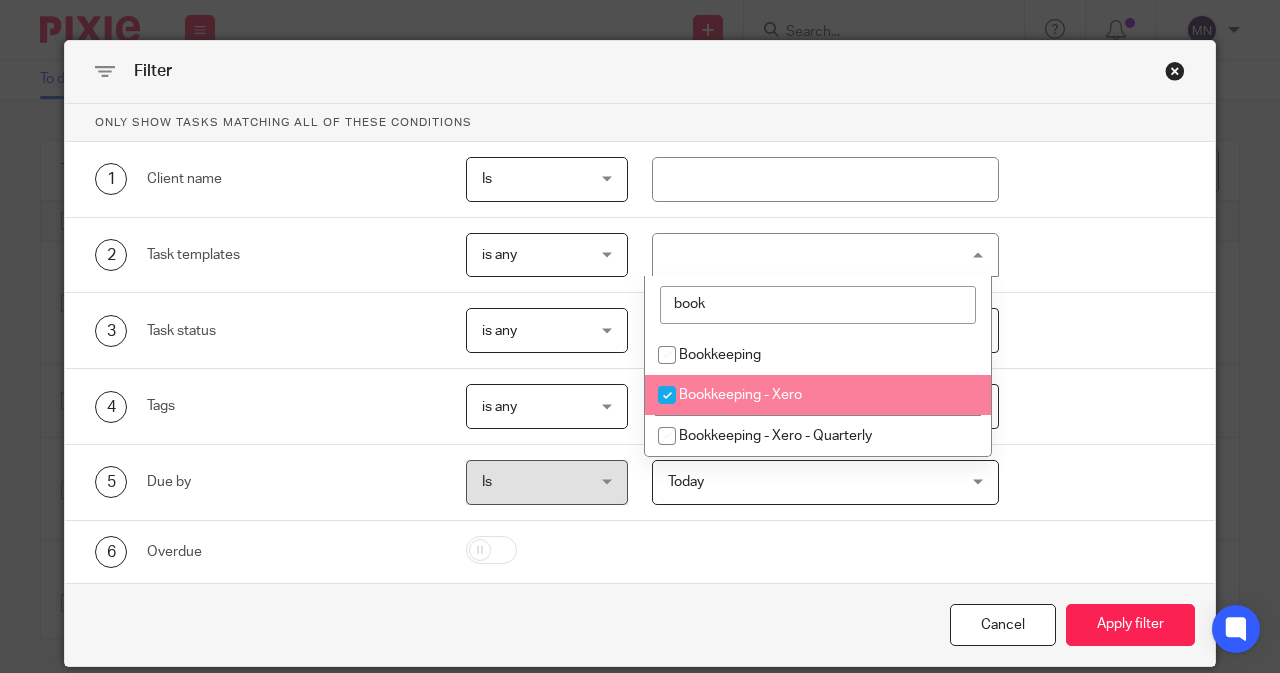 checkbox on "true" 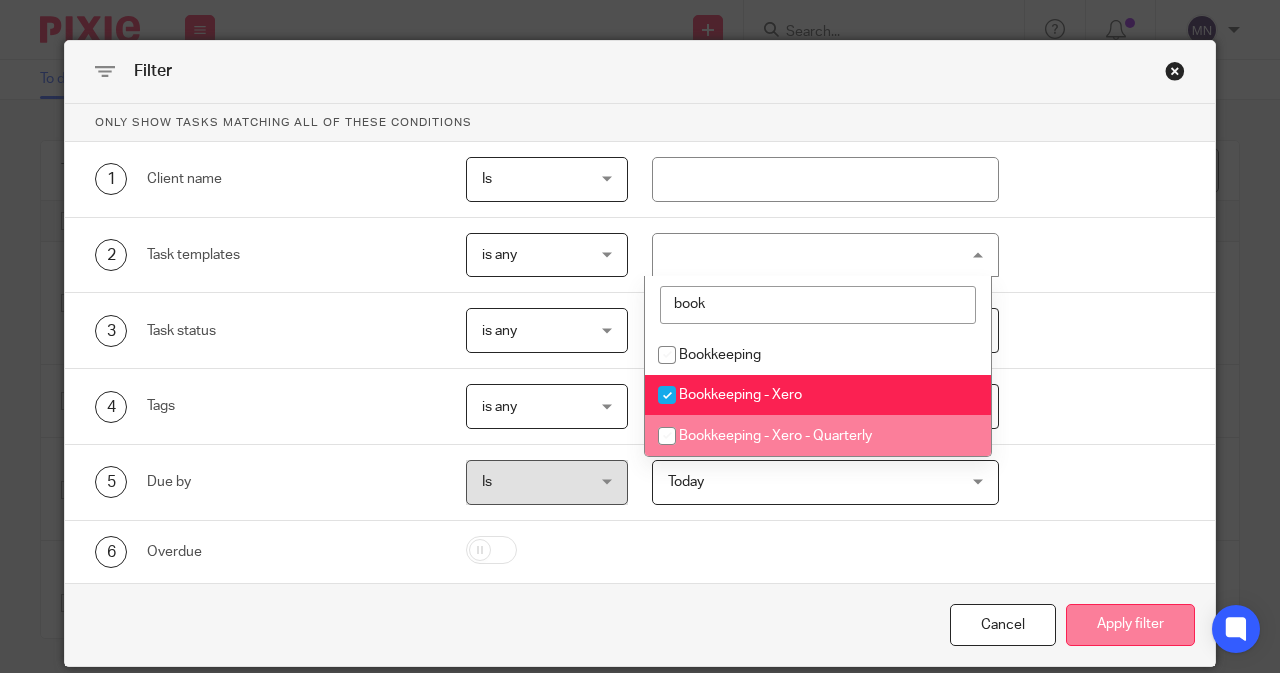 click on "Apply filter" at bounding box center (1130, 625) 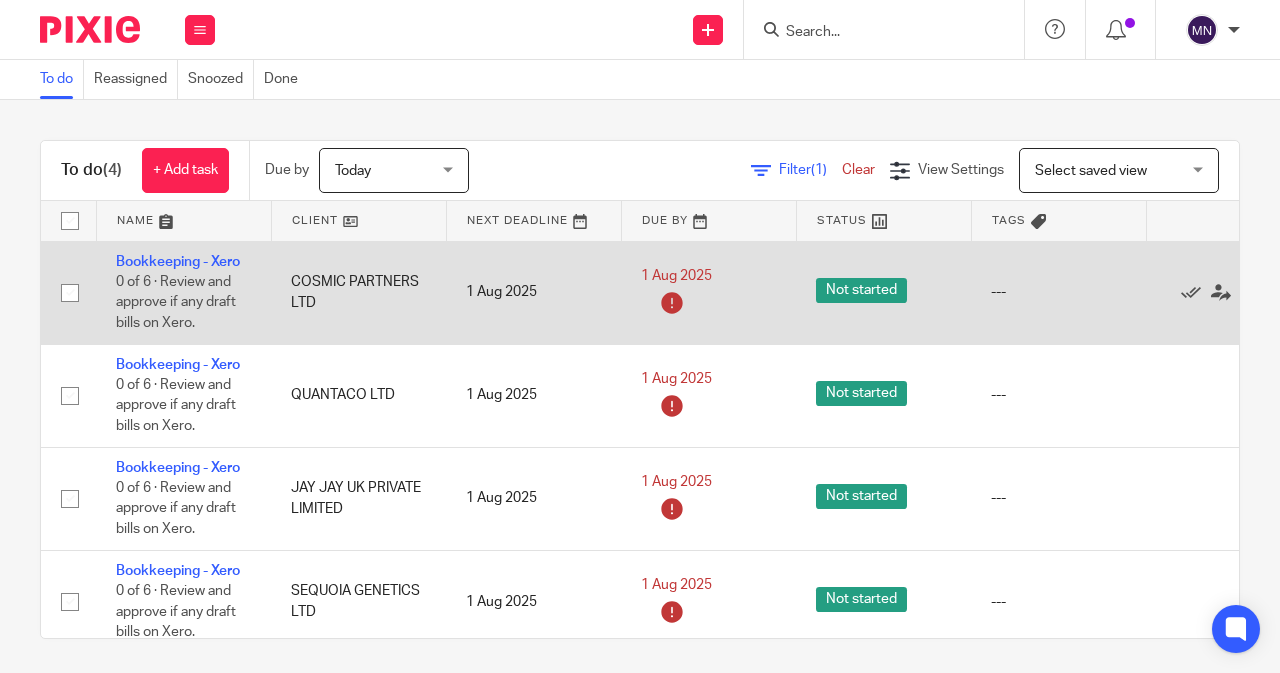 scroll, scrollTop: 0, scrollLeft: 0, axis: both 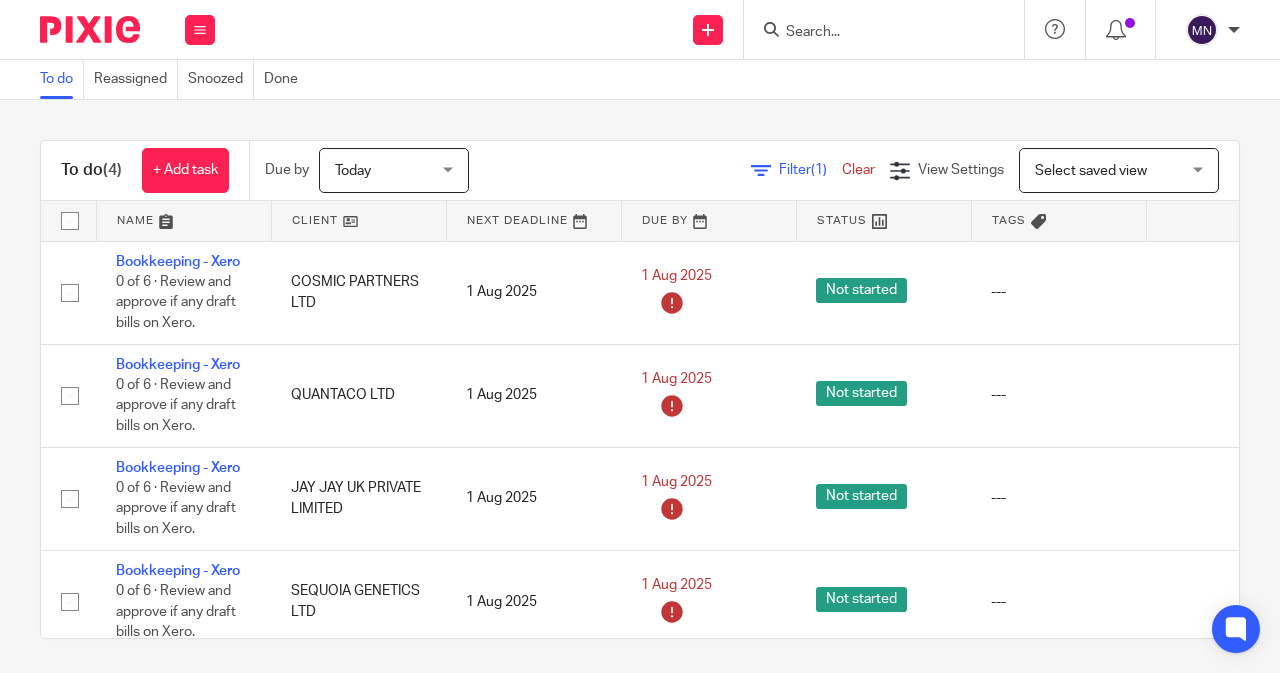 click at bounding box center [70, 221] 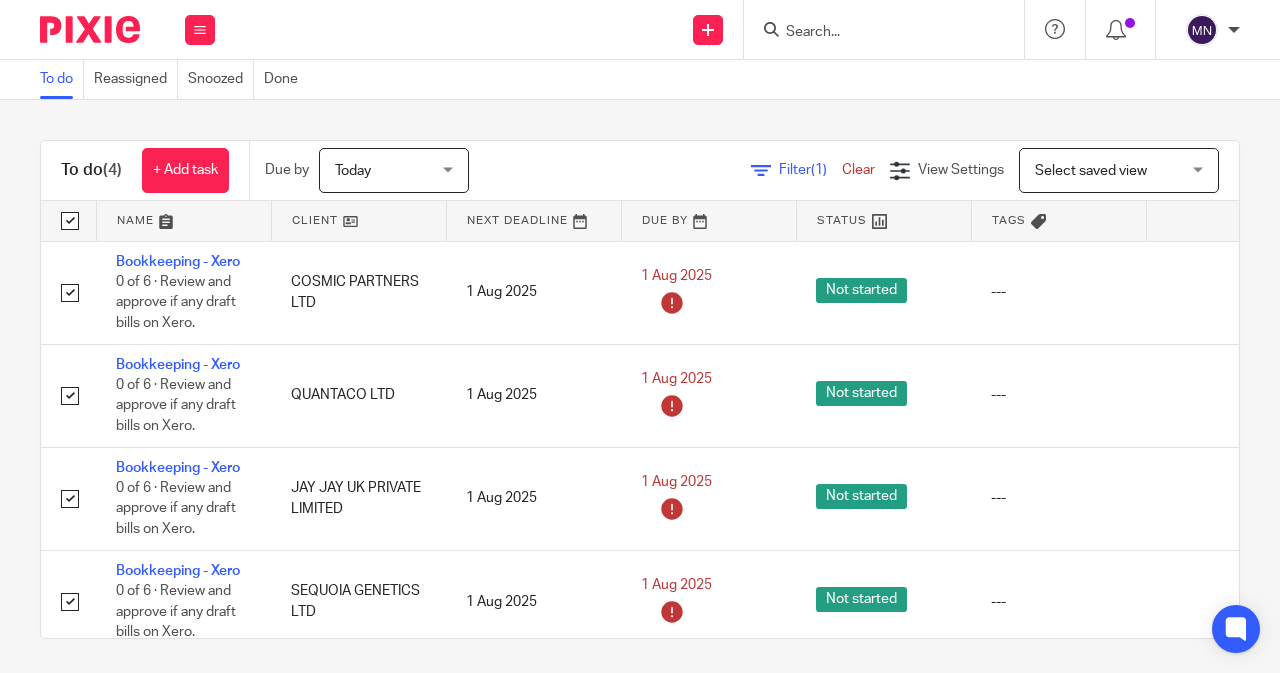 checkbox on "true" 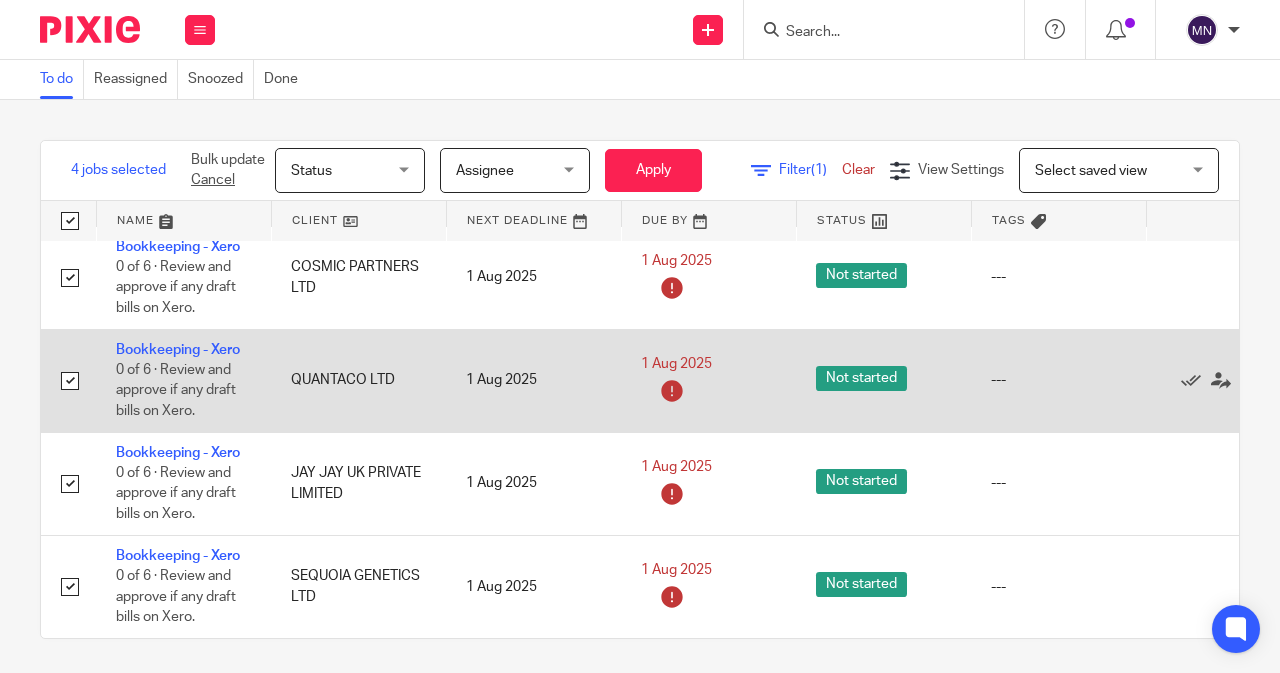 scroll, scrollTop: 28, scrollLeft: 0, axis: vertical 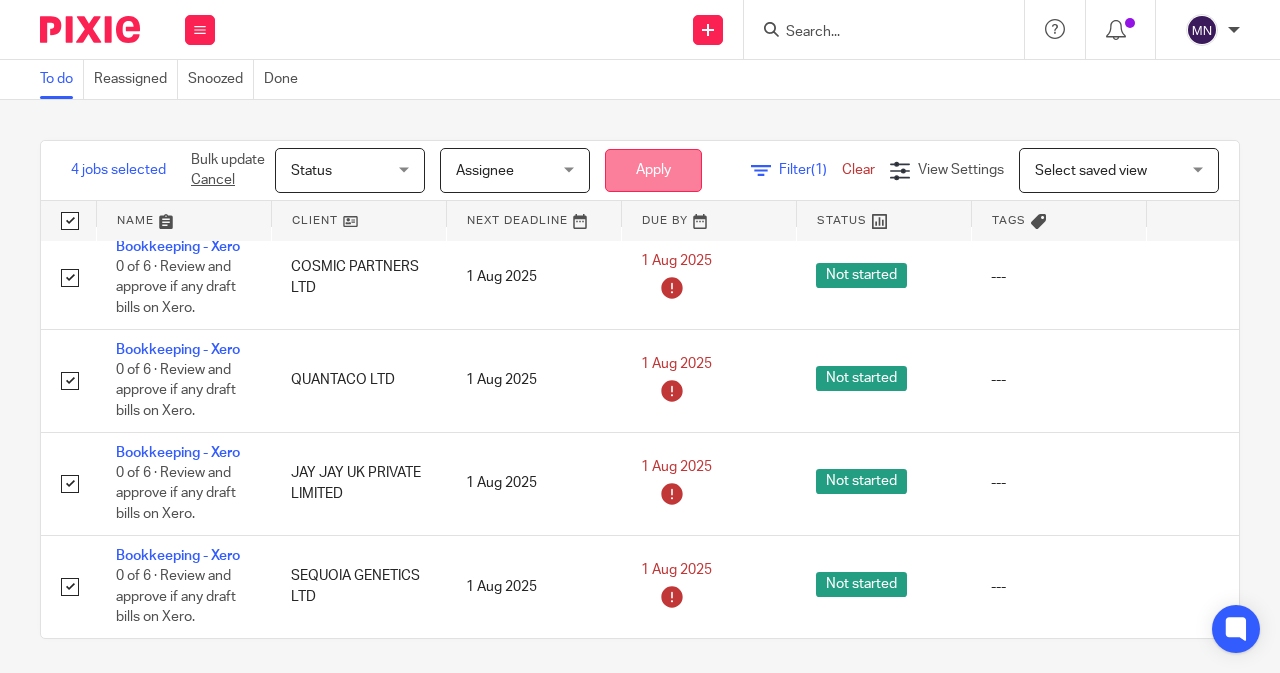 click on "Apply" at bounding box center (653, 170) 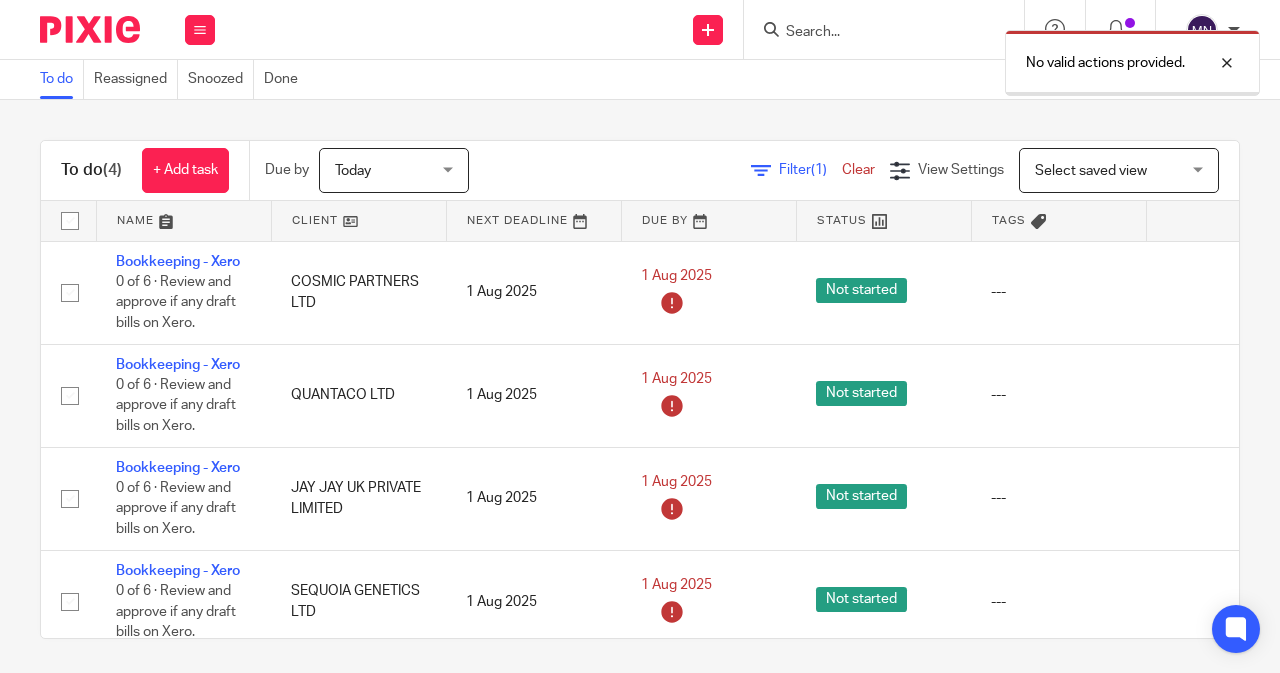 scroll, scrollTop: 0, scrollLeft: 0, axis: both 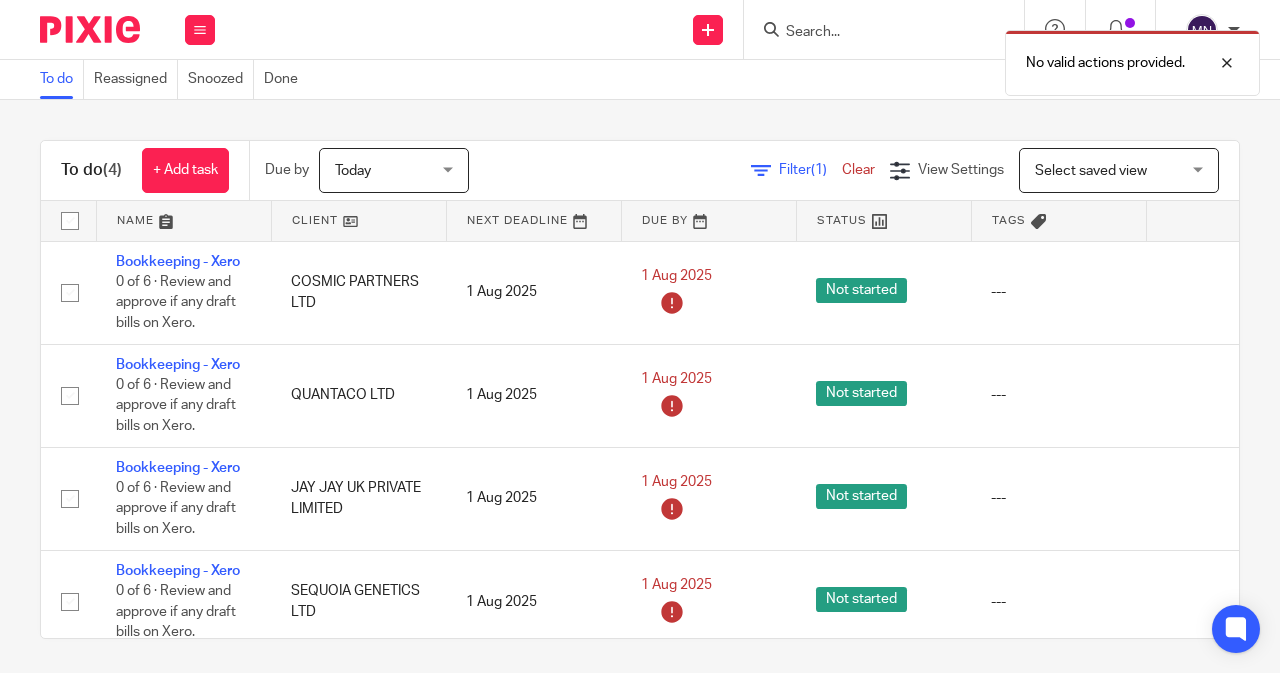 click at bounding box center (70, 221) 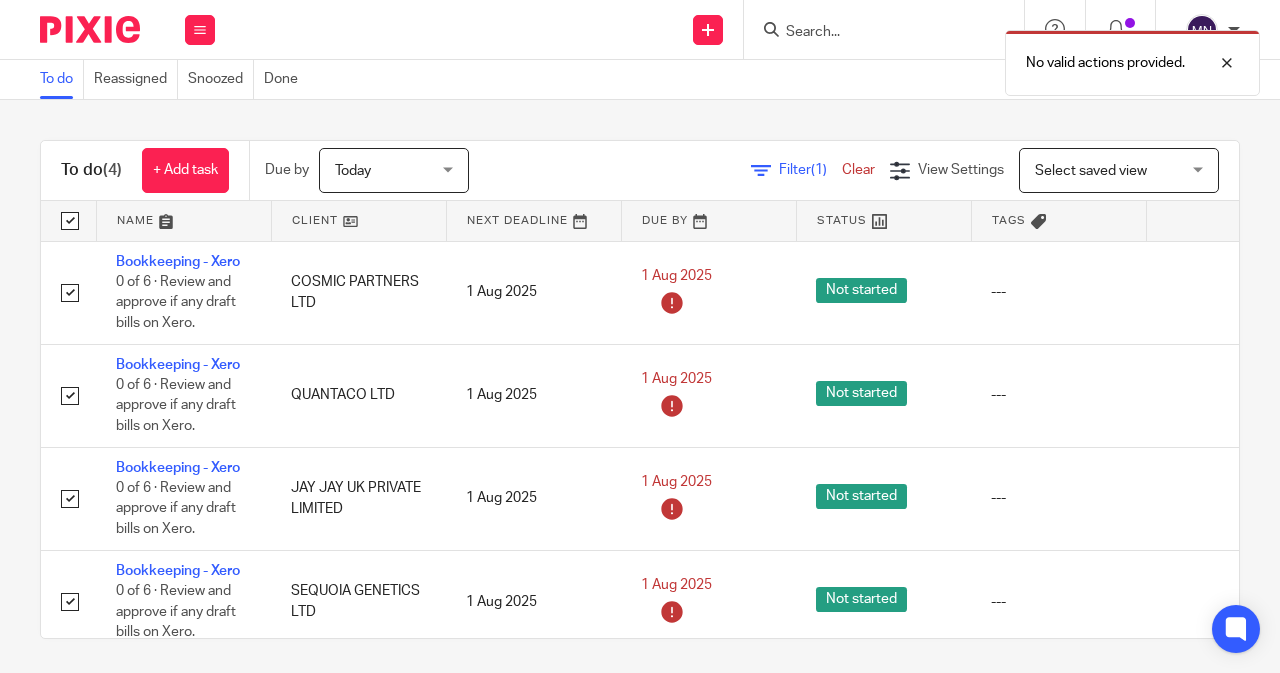 checkbox on "true" 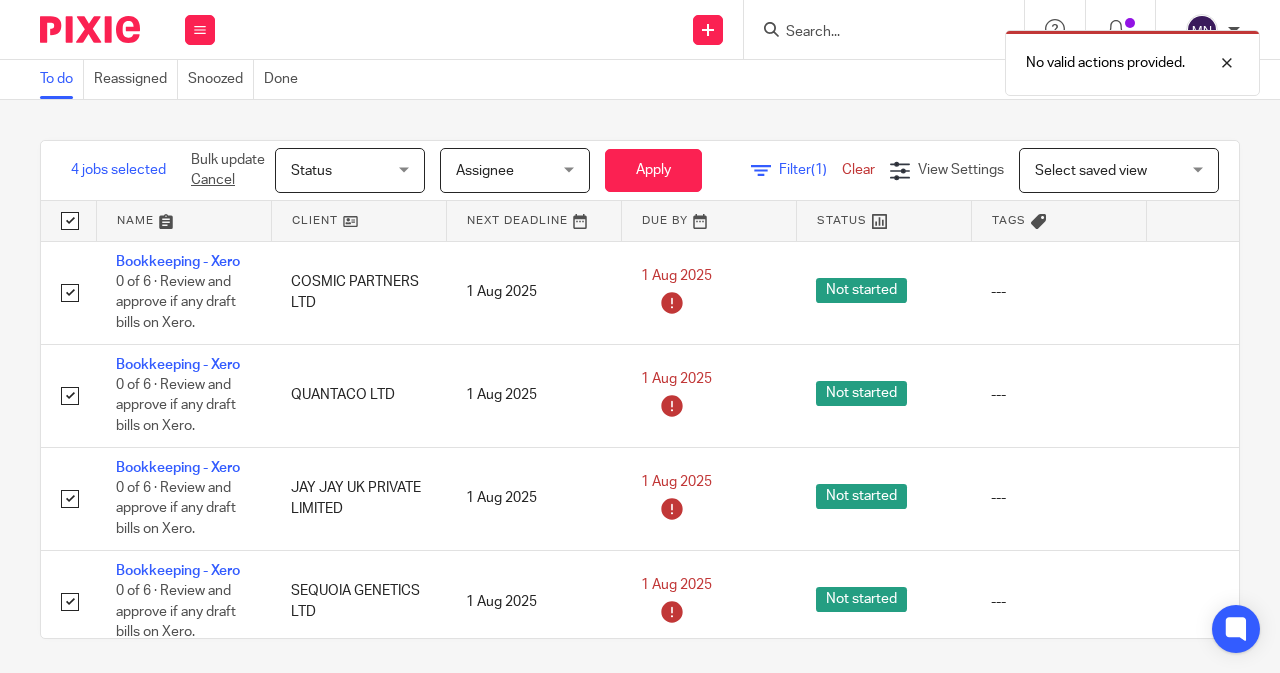click on "Status
Status" at bounding box center (350, 170) 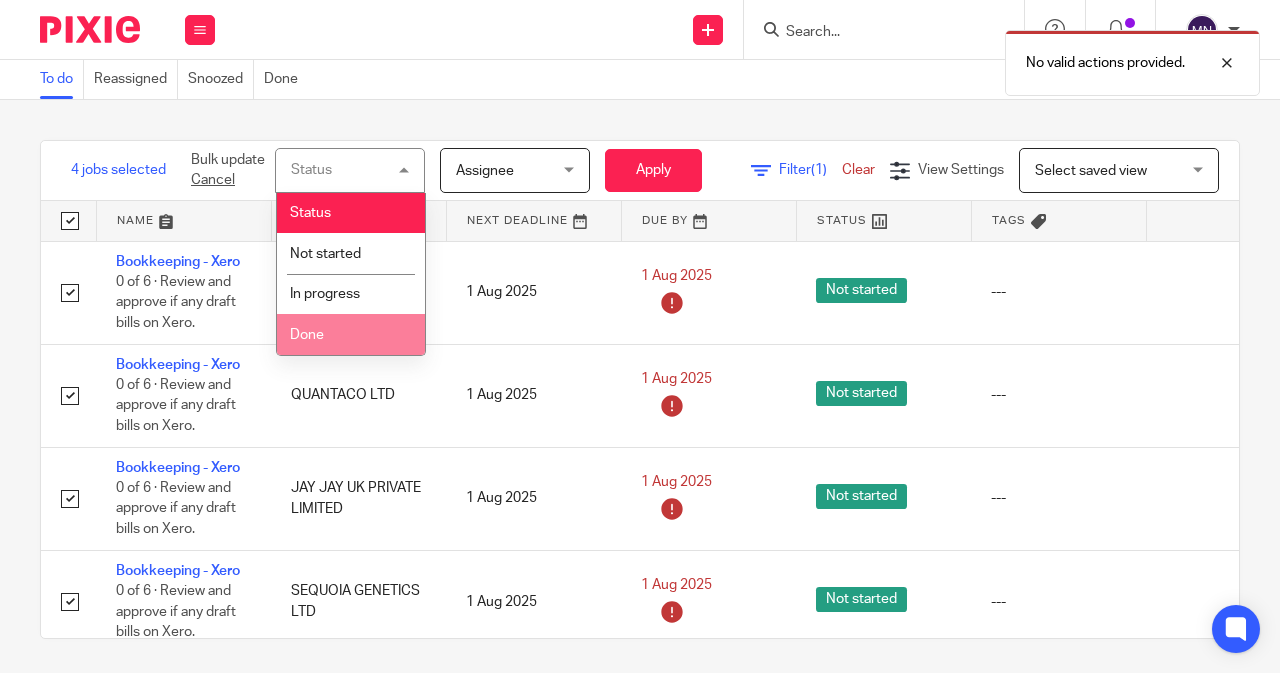 click on "Done" at bounding box center [351, 334] 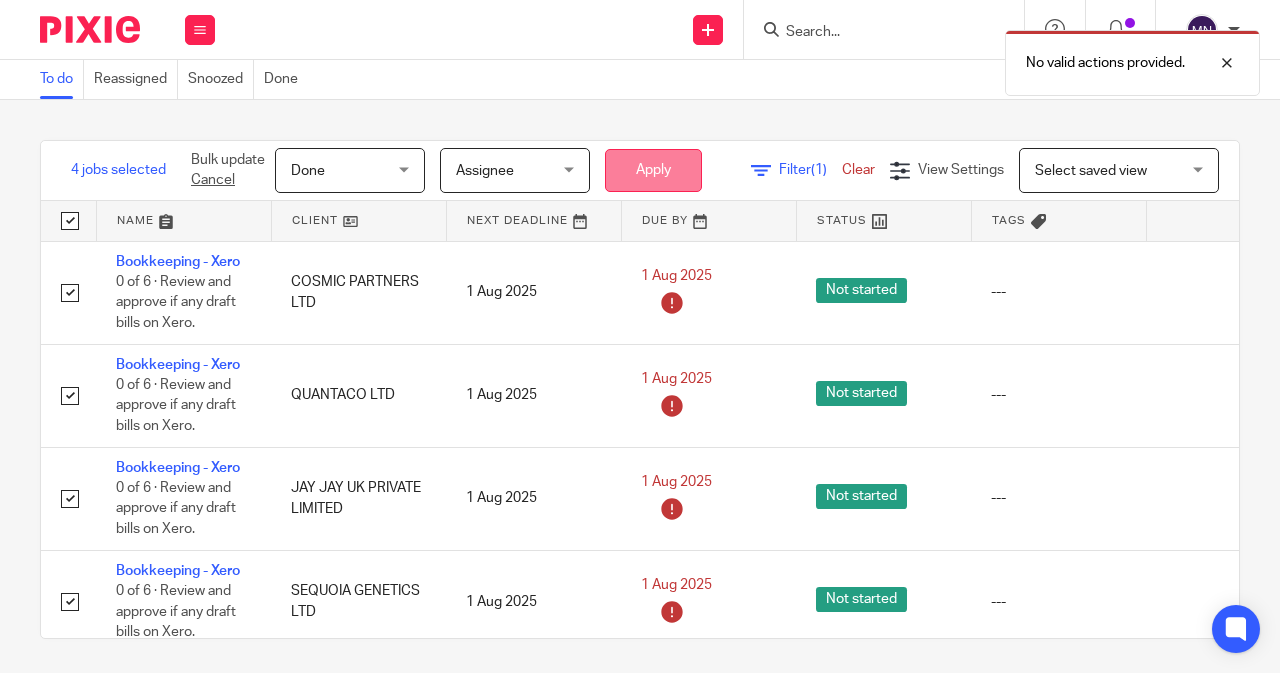 click on "Apply" at bounding box center (653, 170) 